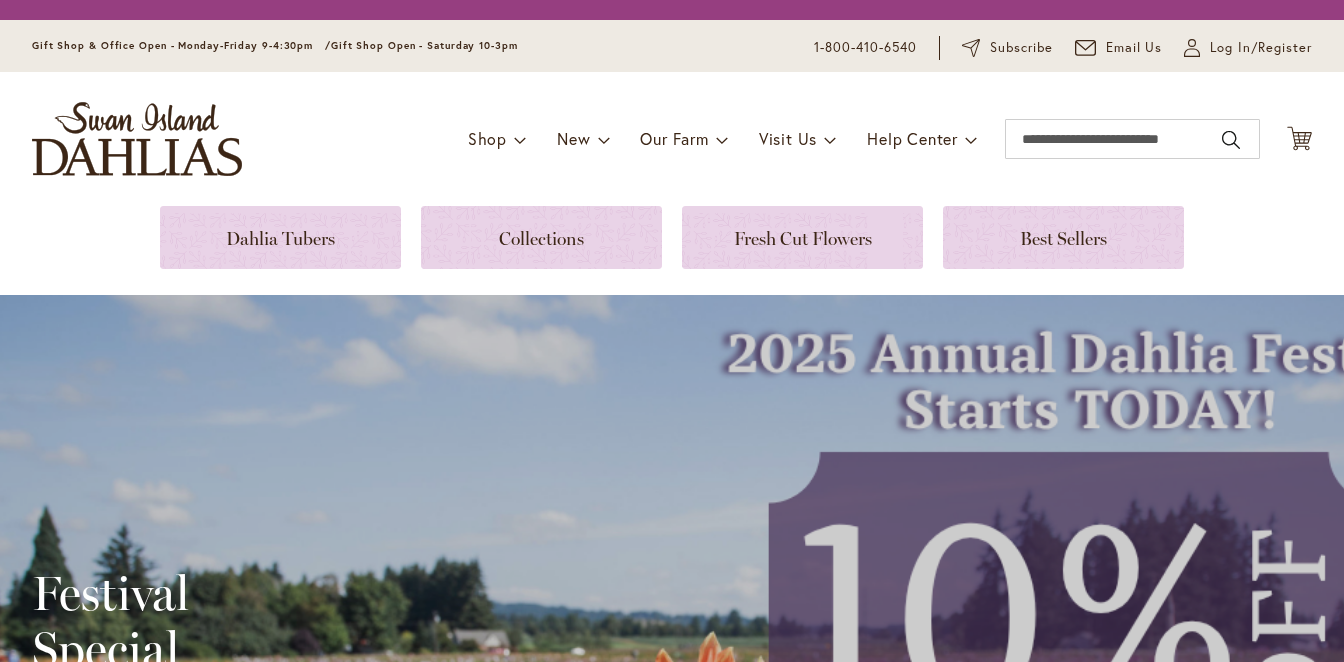 scroll, scrollTop: 0, scrollLeft: 0, axis: both 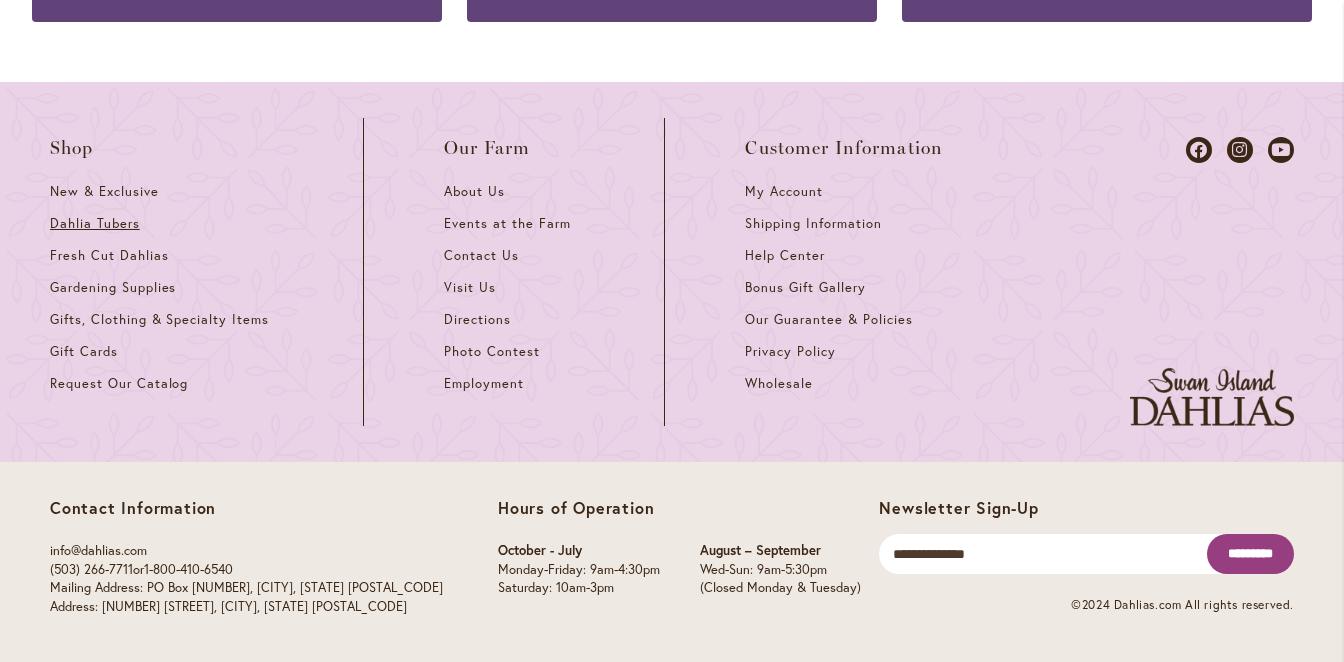 click on "Dahlia Tubers" at bounding box center (95, 223) 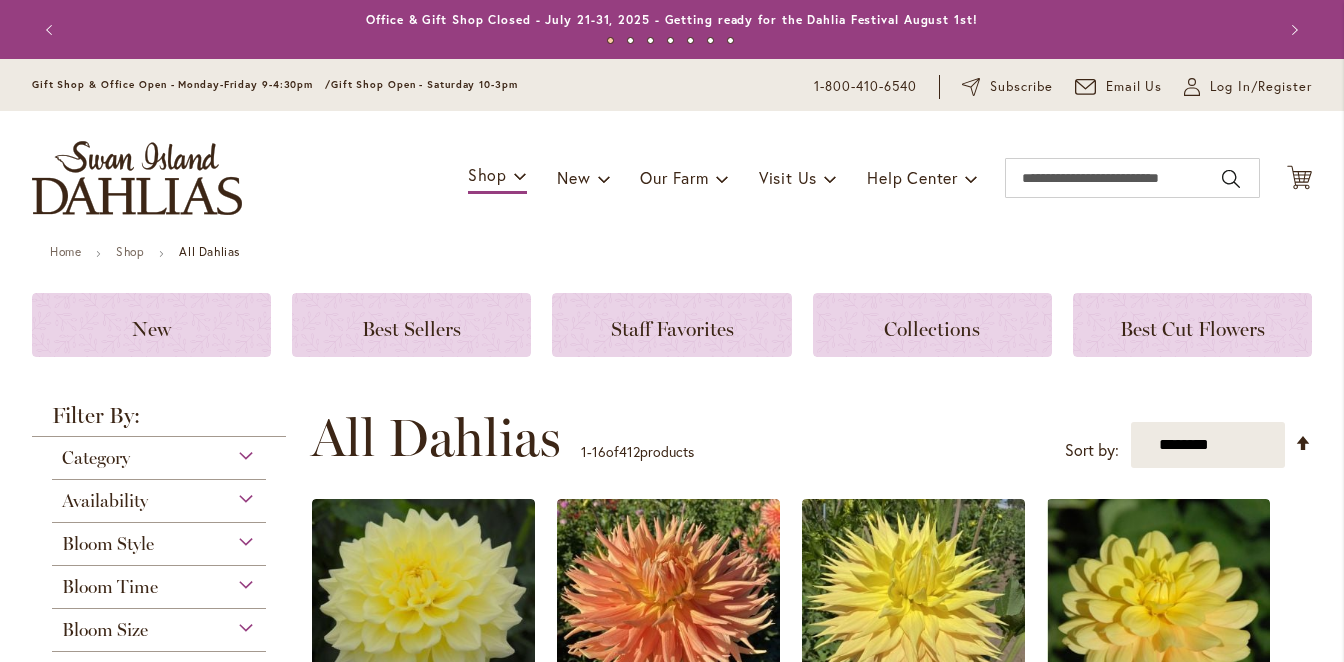 scroll, scrollTop: 0, scrollLeft: 0, axis: both 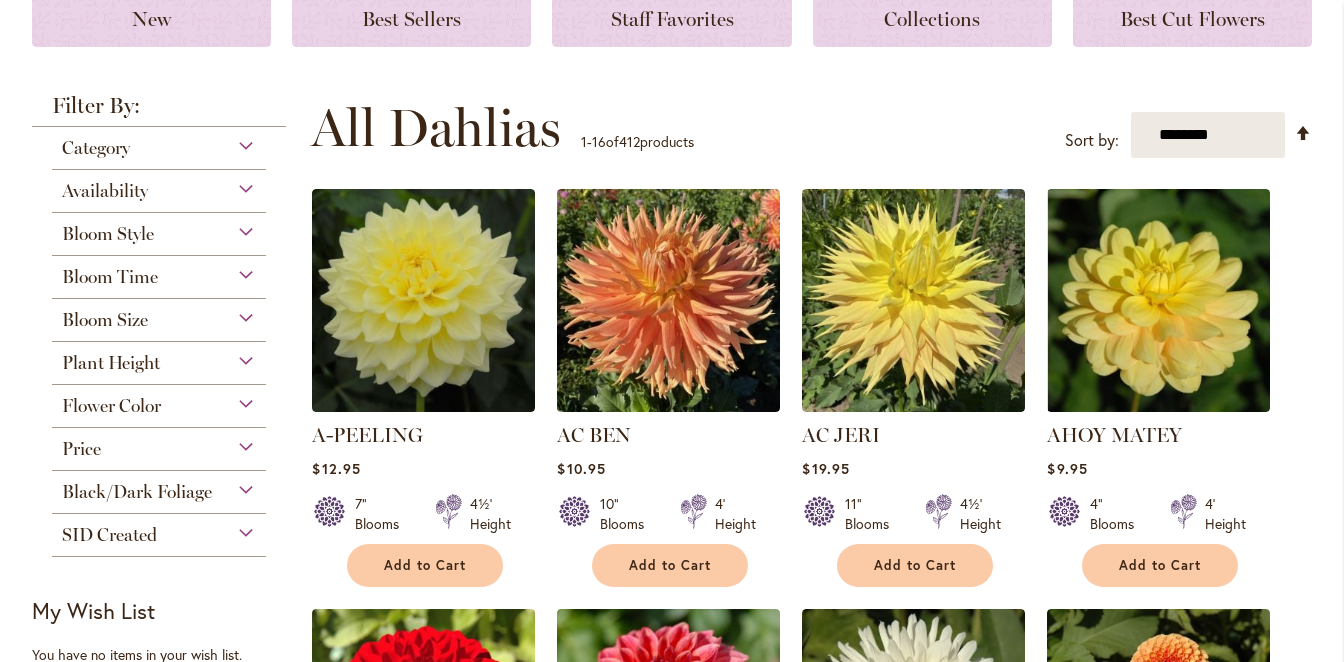 click on "Plant Height" at bounding box center [159, 358] 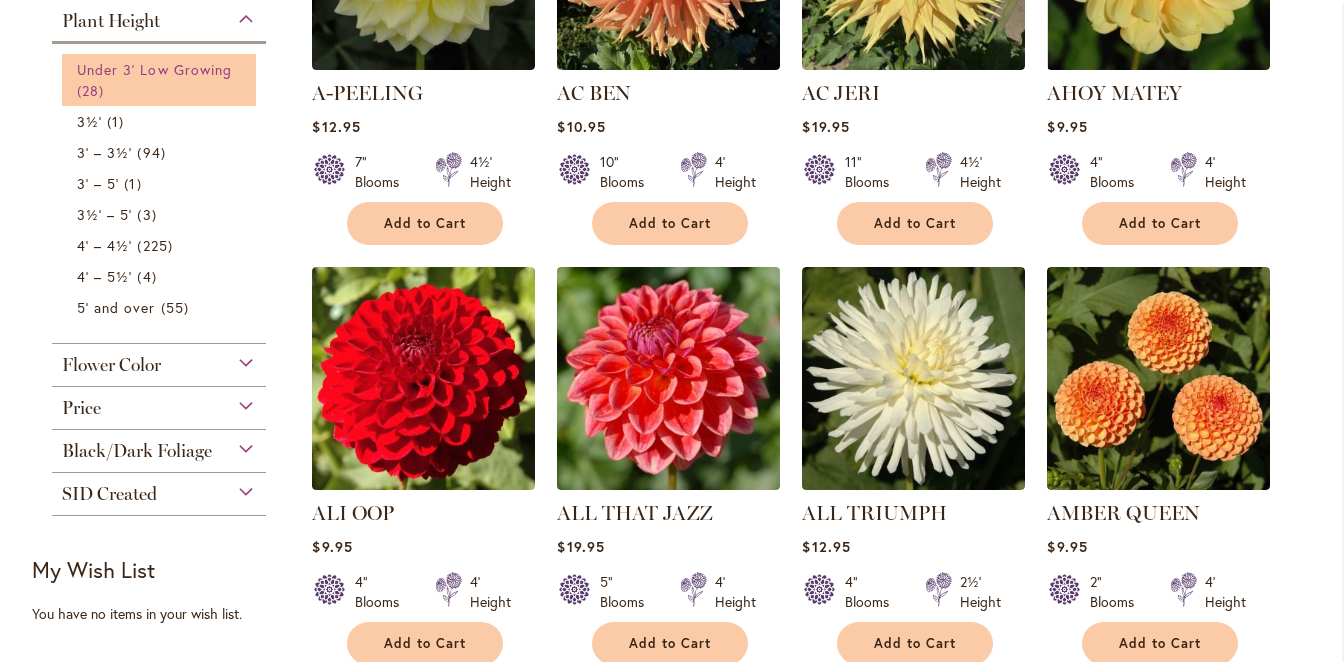 click on "Under 3' Low Growing" at bounding box center [154, 69] 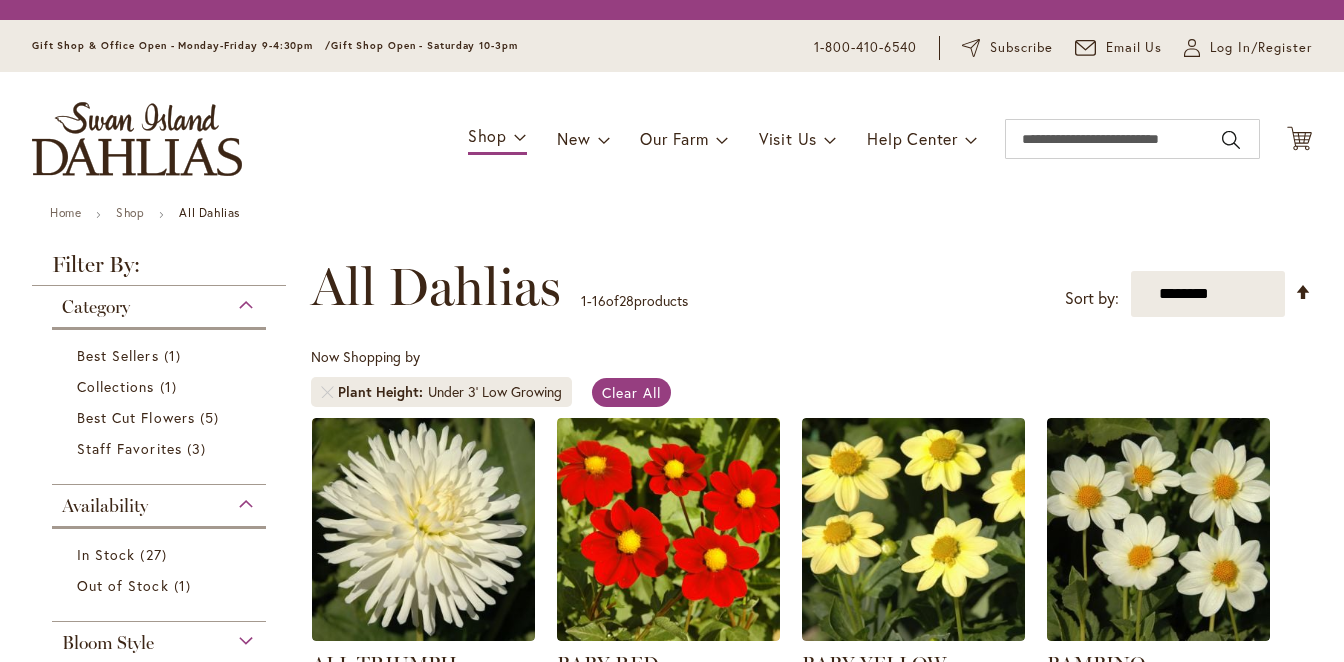 scroll, scrollTop: 0, scrollLeft: 0, axis: both 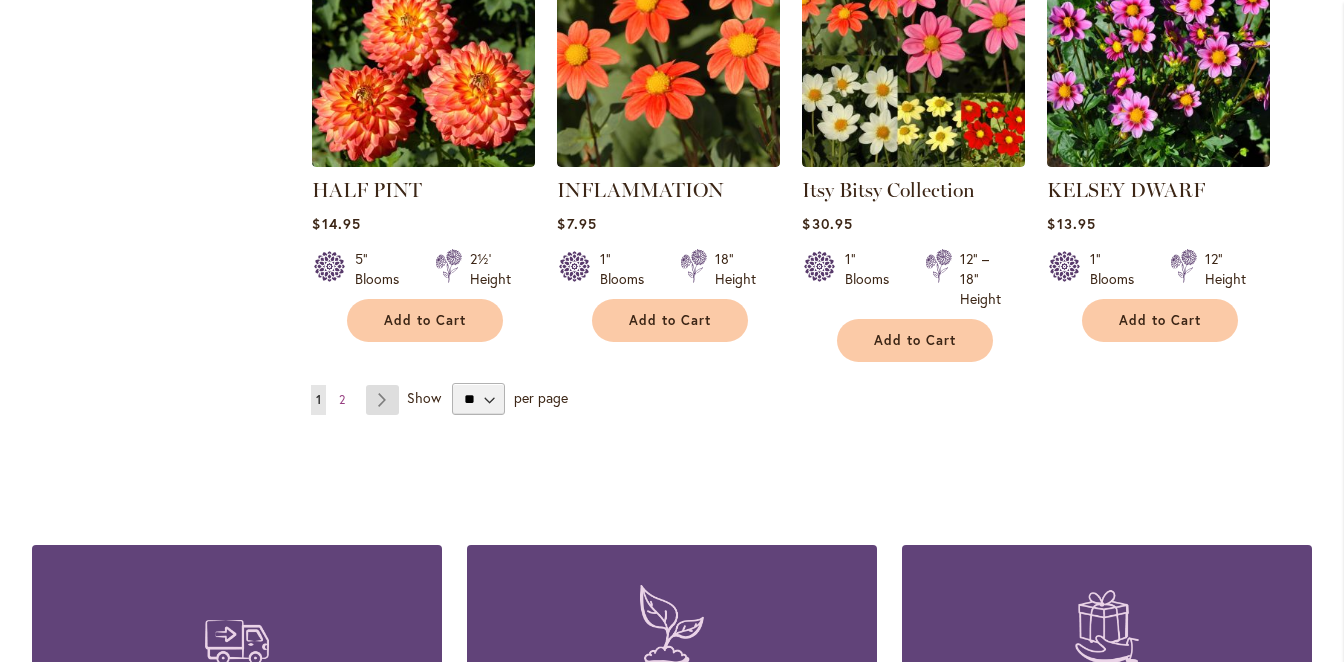click on "Page
Next" at bounding box center [382, 400] 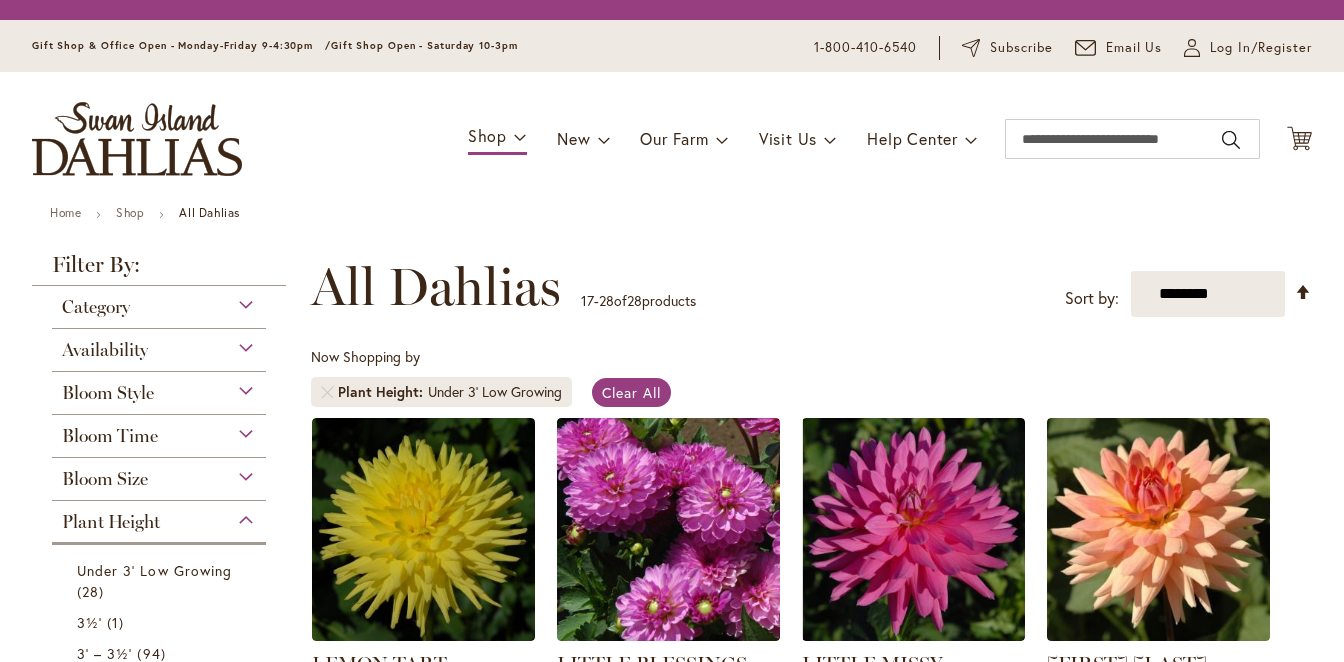 scroll, scrollTop: 0, scrollLeft: 0, axis: both 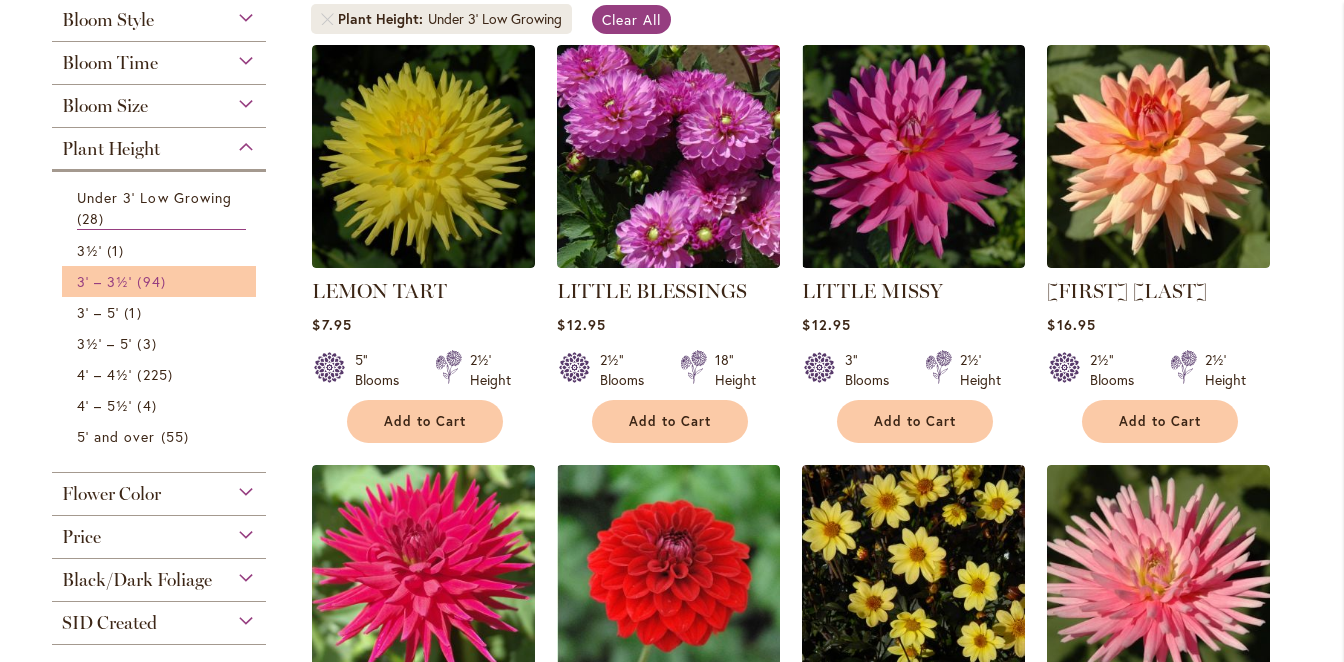 click on "3' – 3½'" at bounding box center (104, 281) 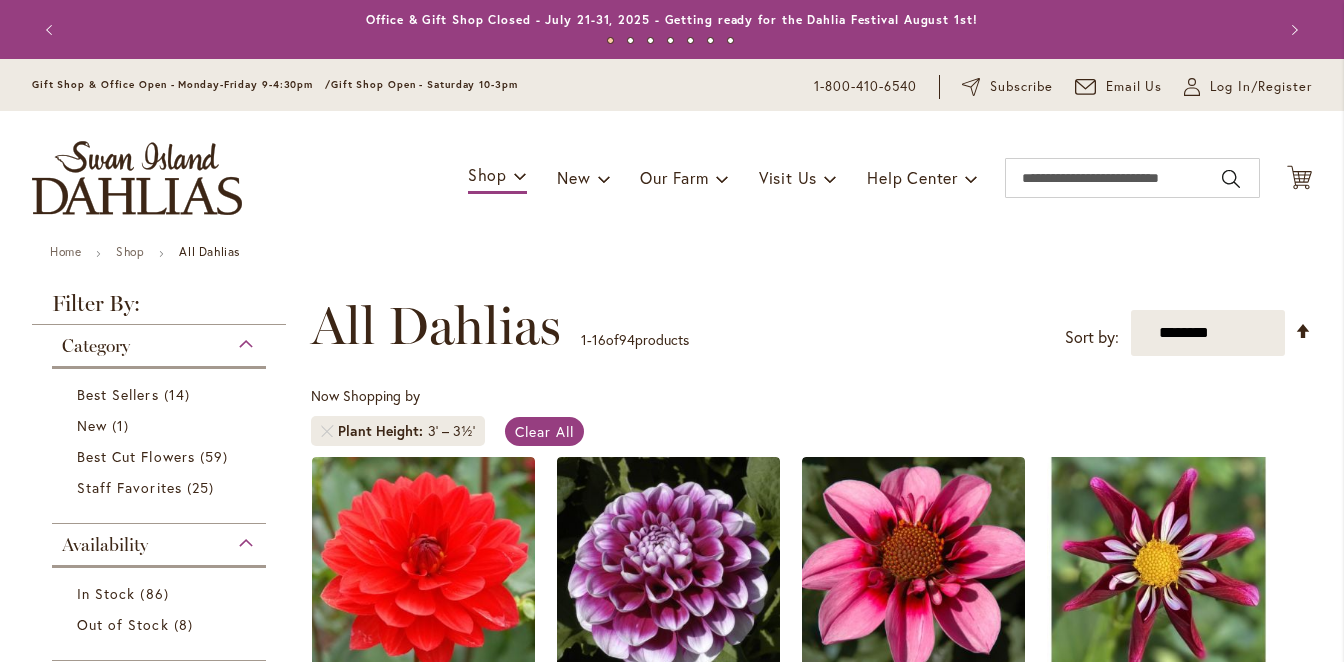 scroll, scrollTop: 0, scrollLeft: 0, axis: both 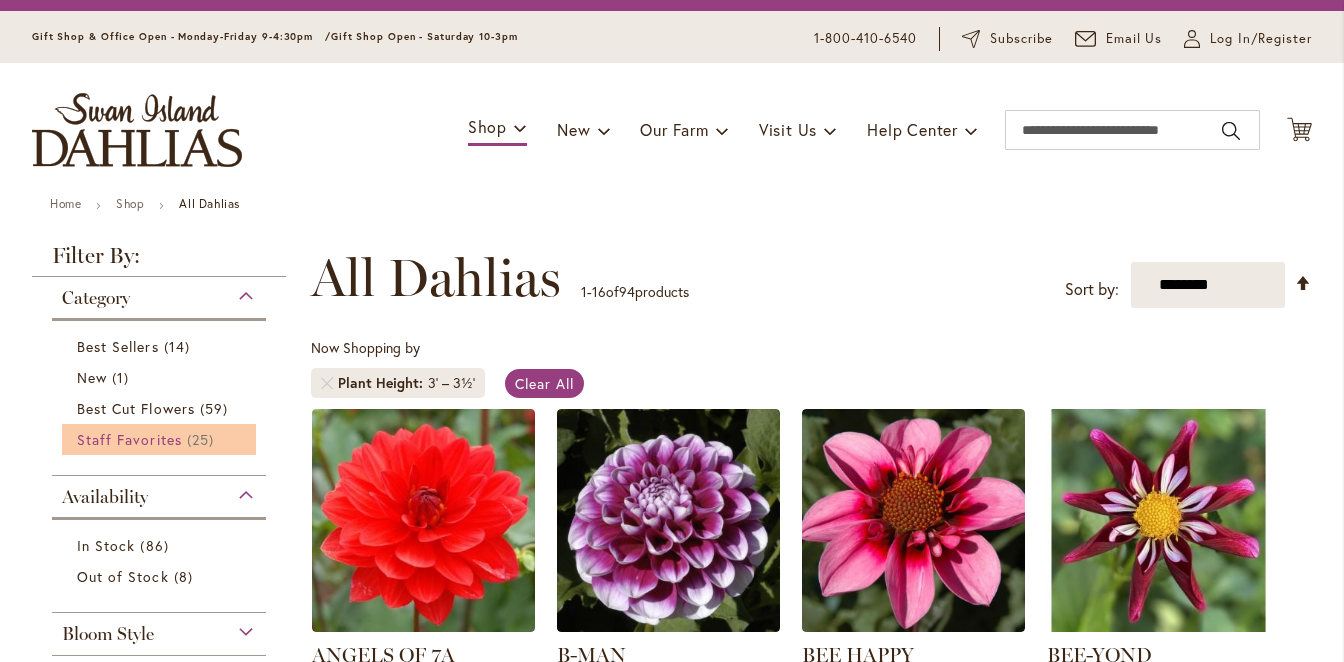 click on "Staff Favorites" at bounding box center (129, 439) 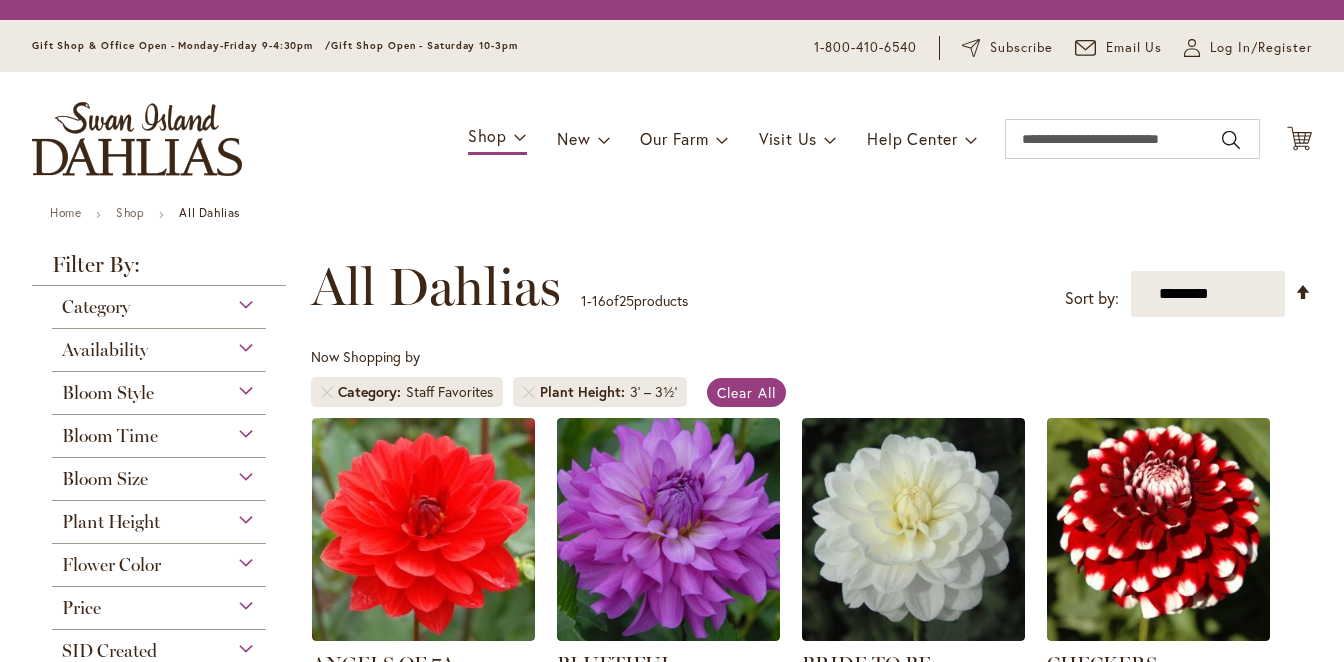 scroll, scrollTop: 0, scrollLeft: 0, axis: both 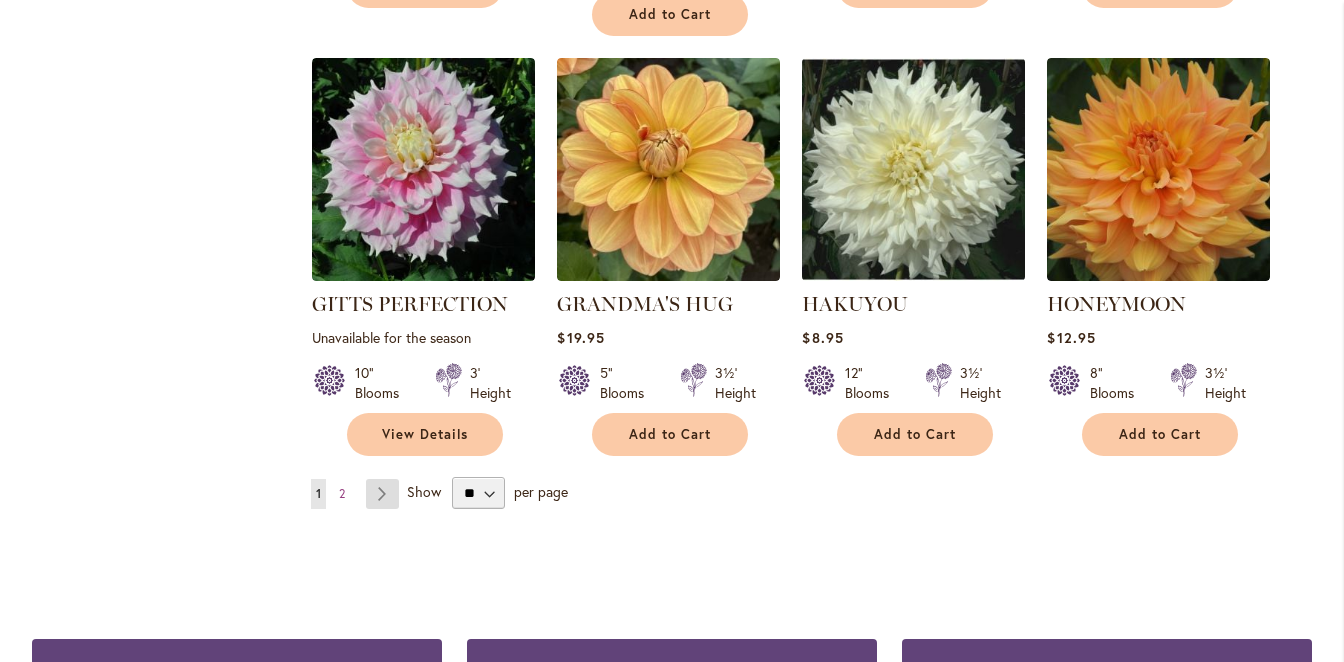 click on "Page
Next" at bounding box center (382, 494) 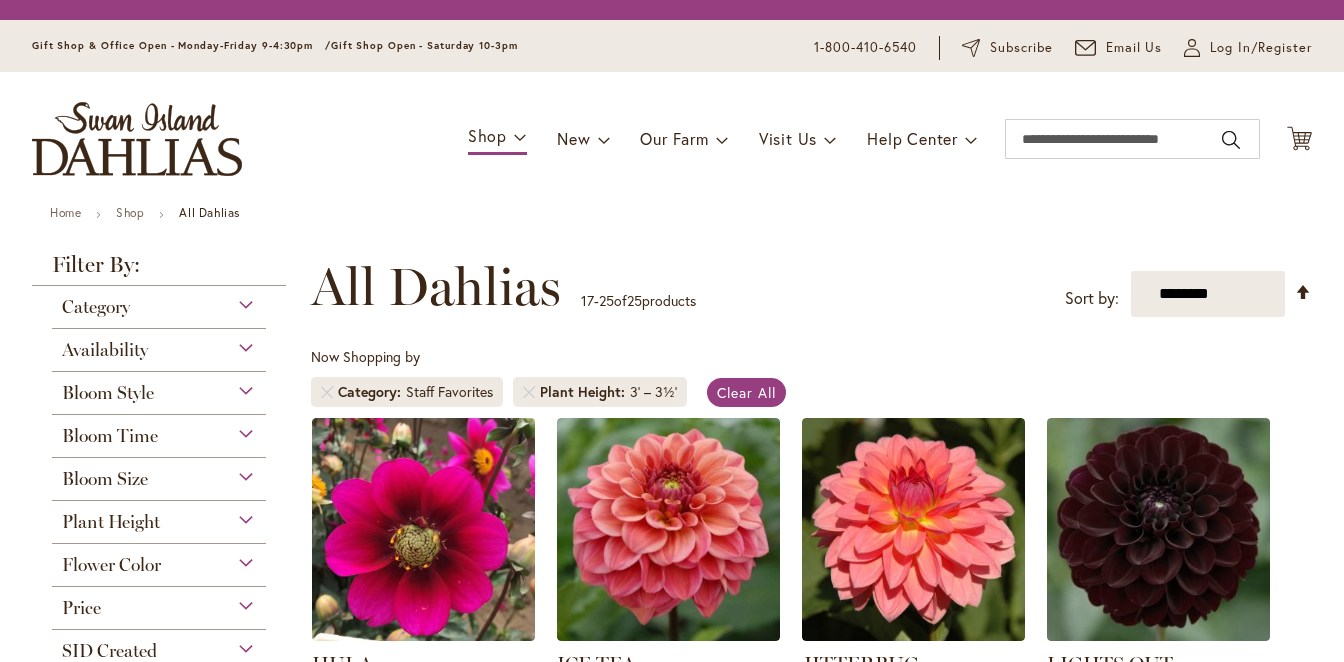 scroll, scrollTop: 0, scrollLeft: 0, axis: both 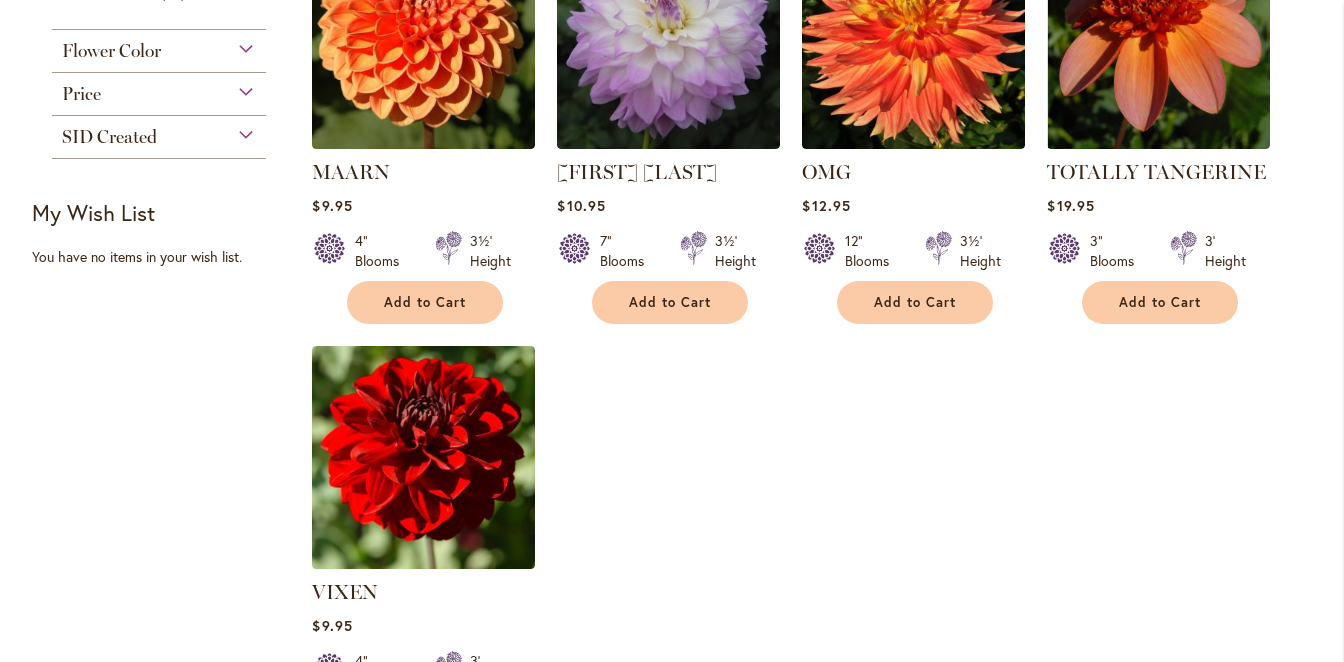 click at bounding box center (423, 457) 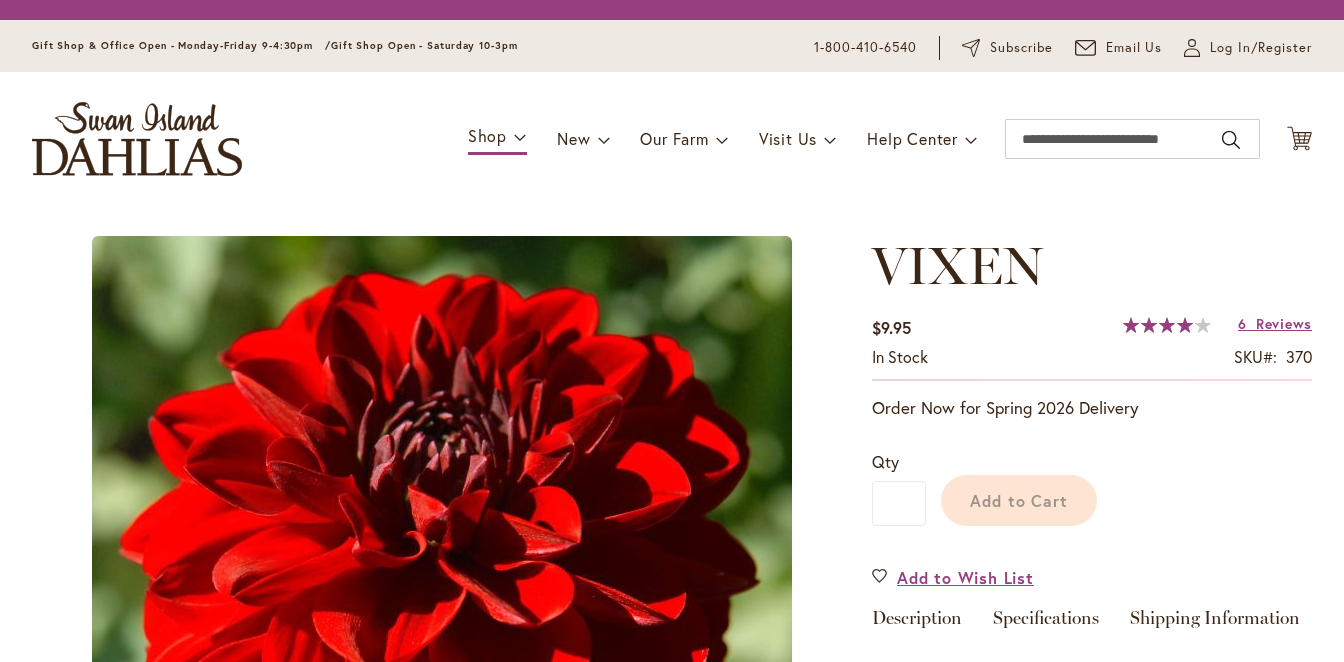 scroll, scrollTop: 0, scrollLeft: 0, axis: both 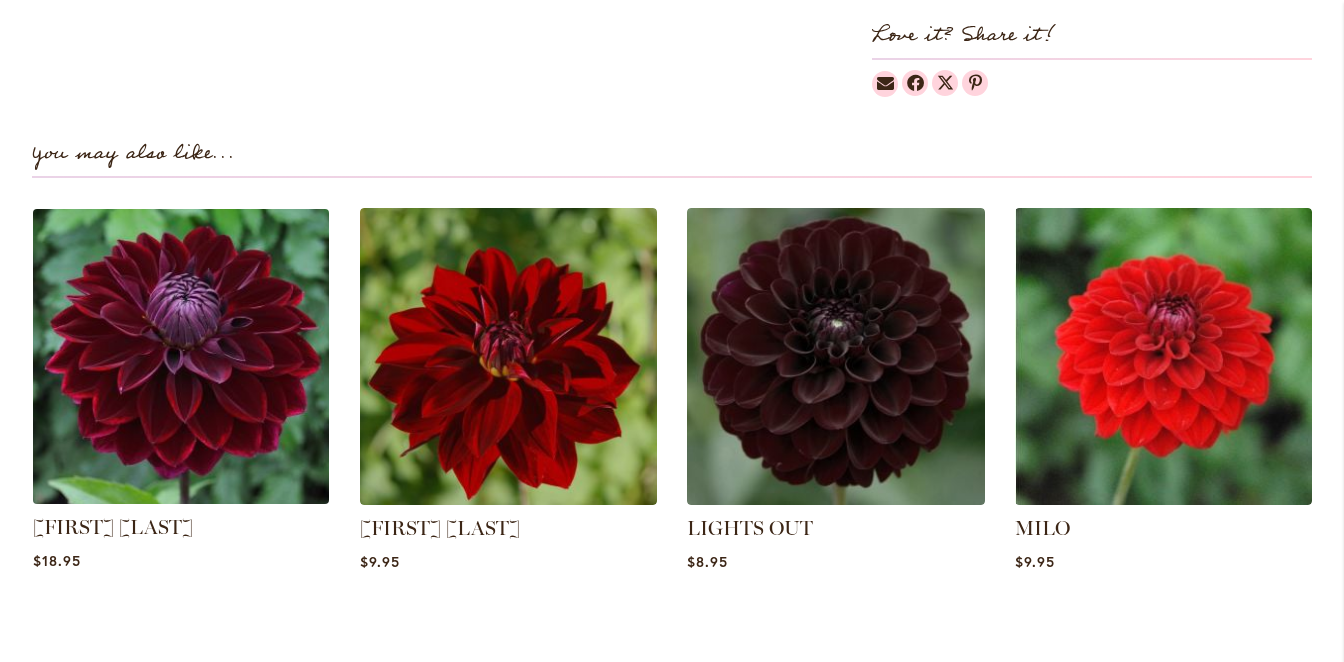 click at bounding box center [181, 356] 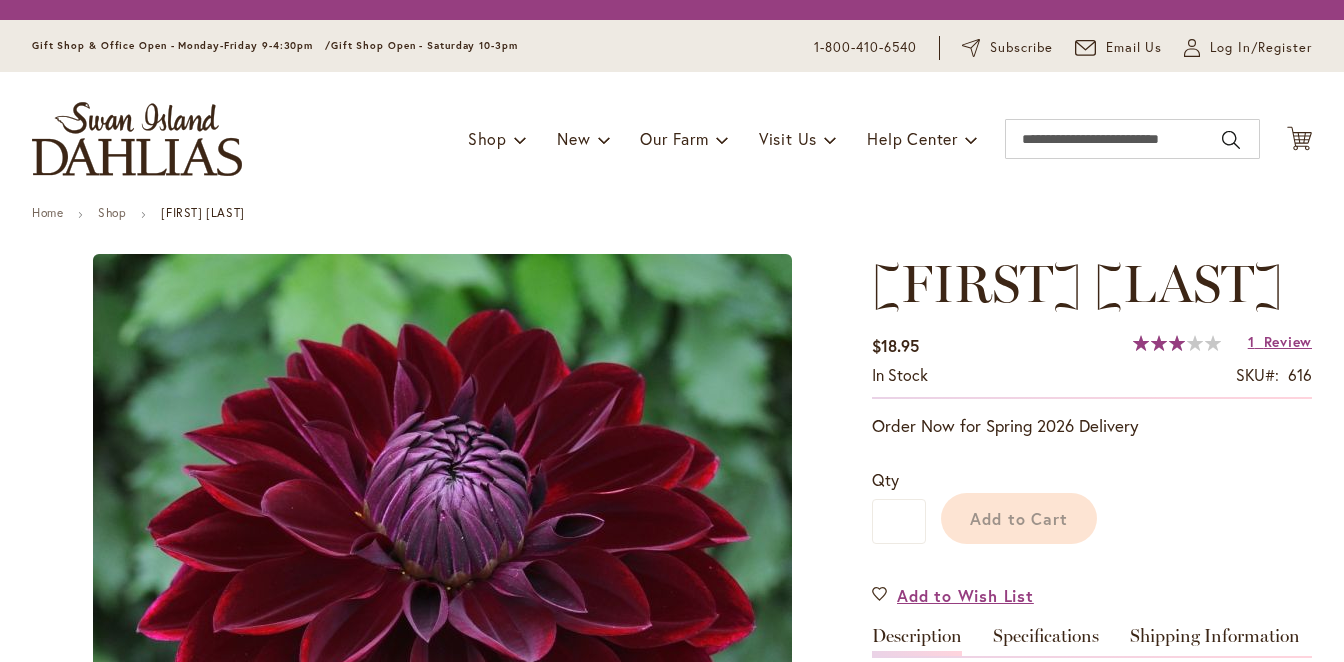 scroll, scrollTop: 0, scrollLeft: 0, axis: both 